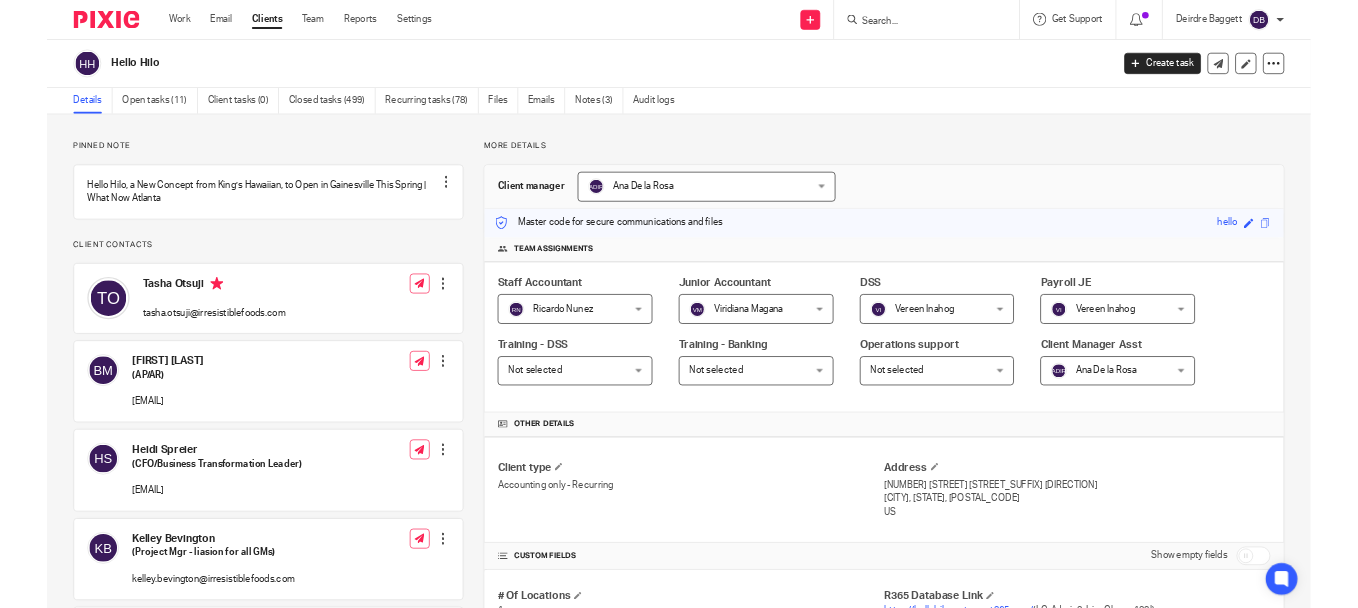 scroll, scrollTop: 0, scrollLeft: 0, axis: both 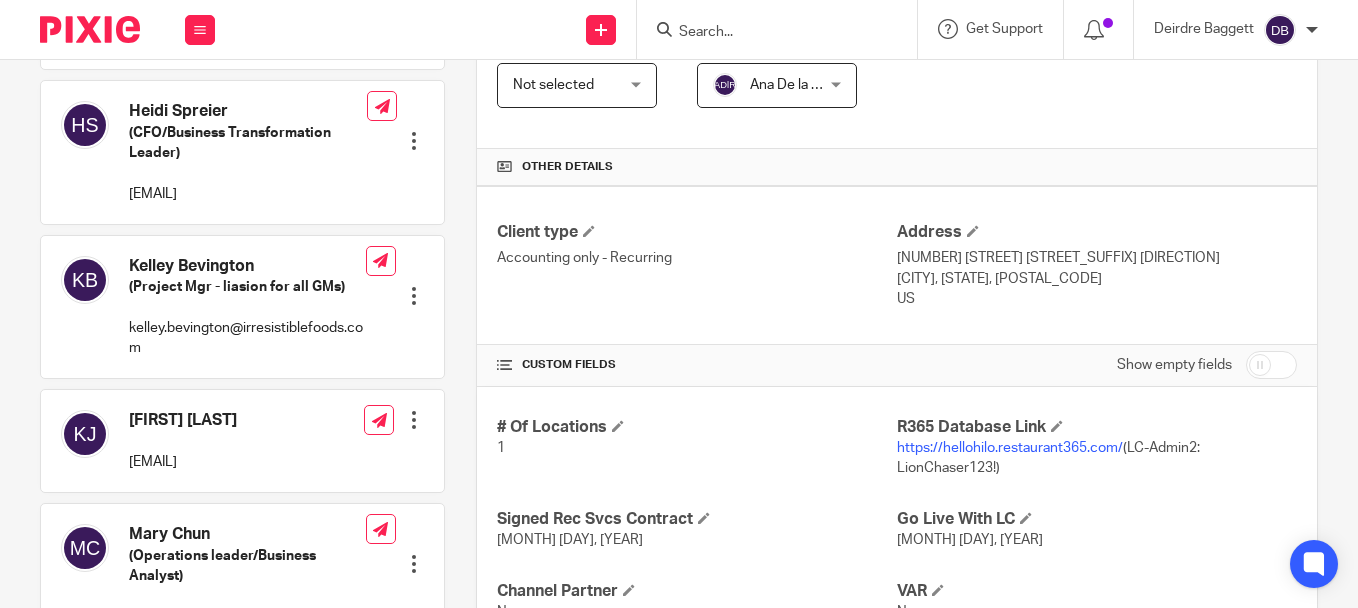 click on "https://hellohilo.restaurant365.com/" at bounding box center (1010, 448) 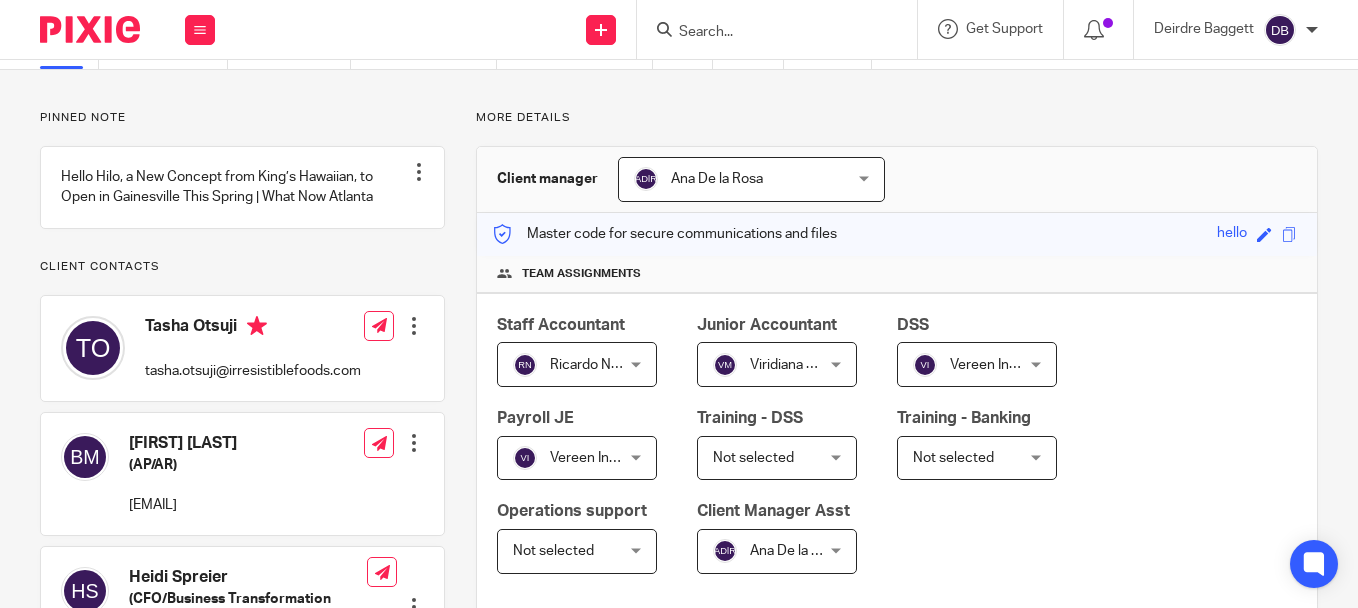 scroll, scrollTop: 90, scrollLeft: 0, axis: vertical 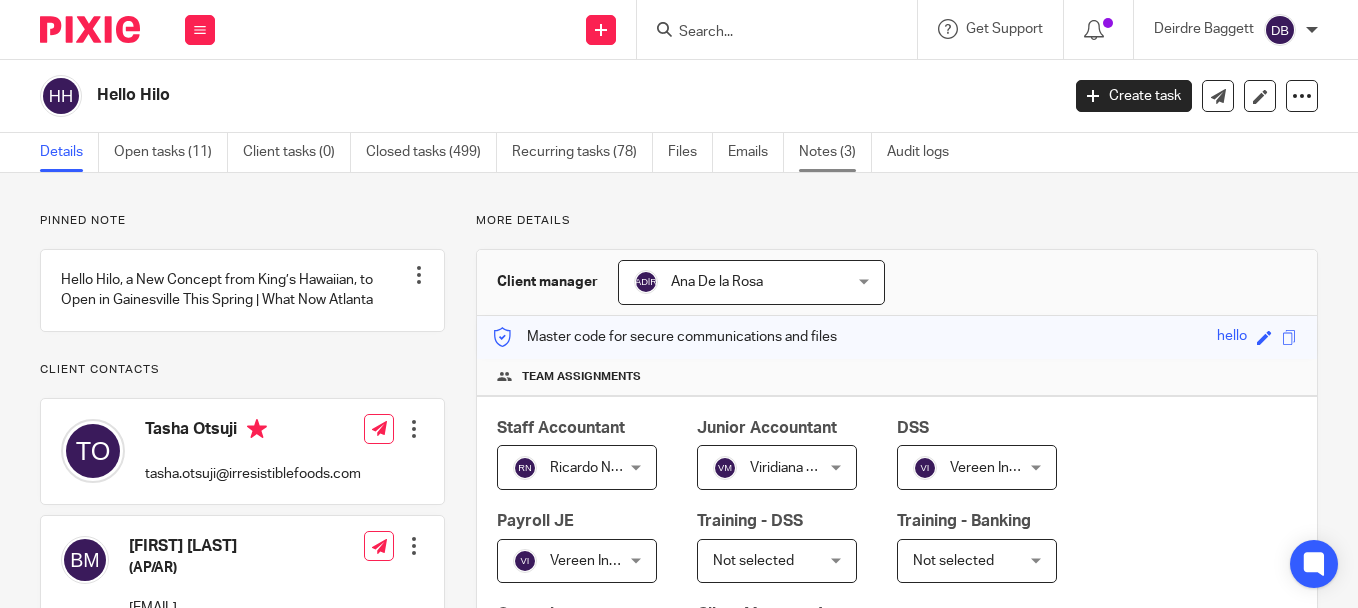click on "Notes (3)" at bounding box center [835, 152] 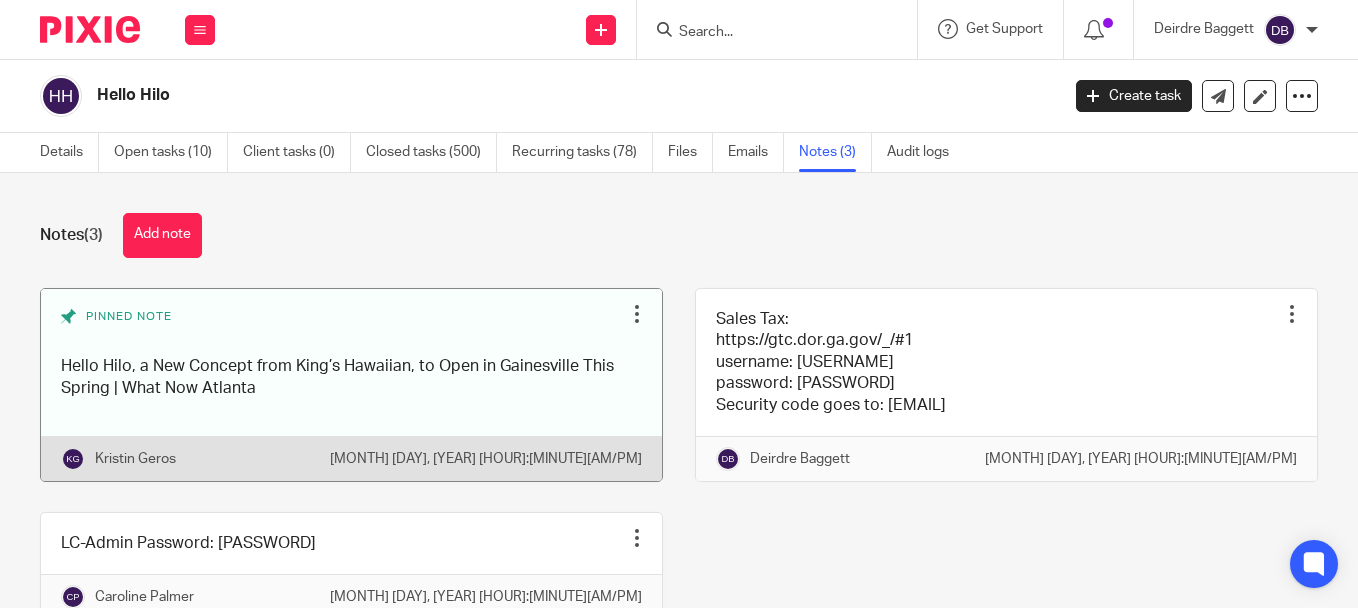 scroll, scrollTop: 0, scrollLeft: 0, axis: both 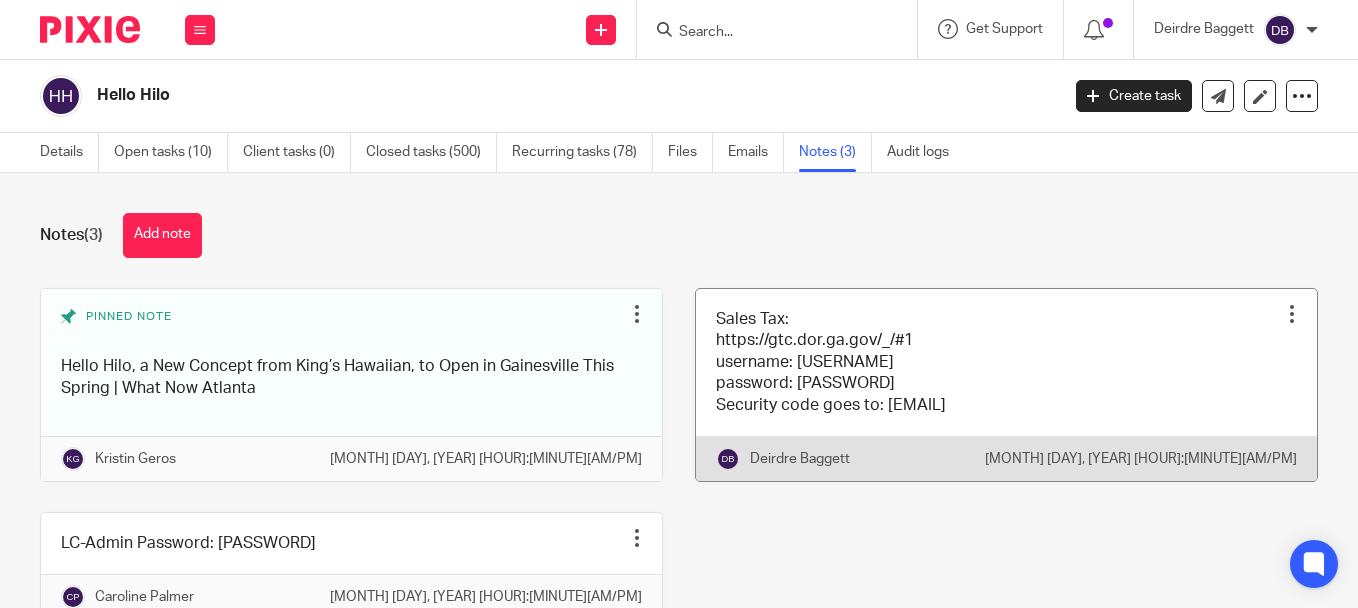 click at bounding box center (1006, 385) 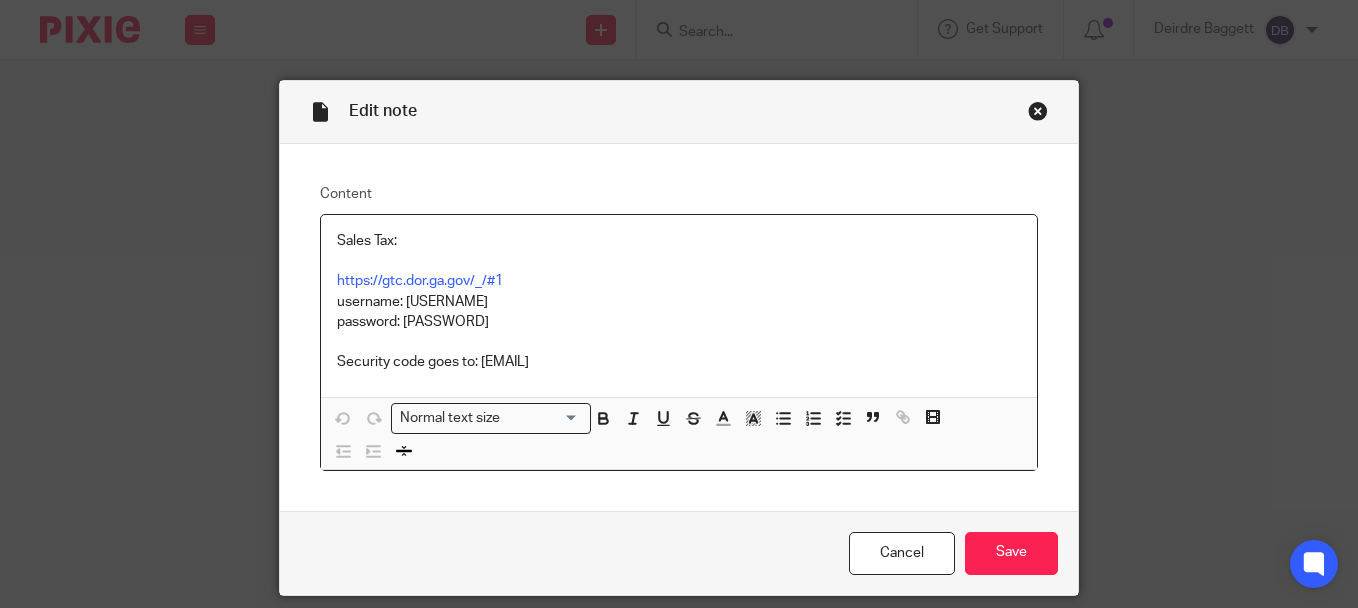 scroll, scrollTop: 0, scrollLeft: 0, axis: both 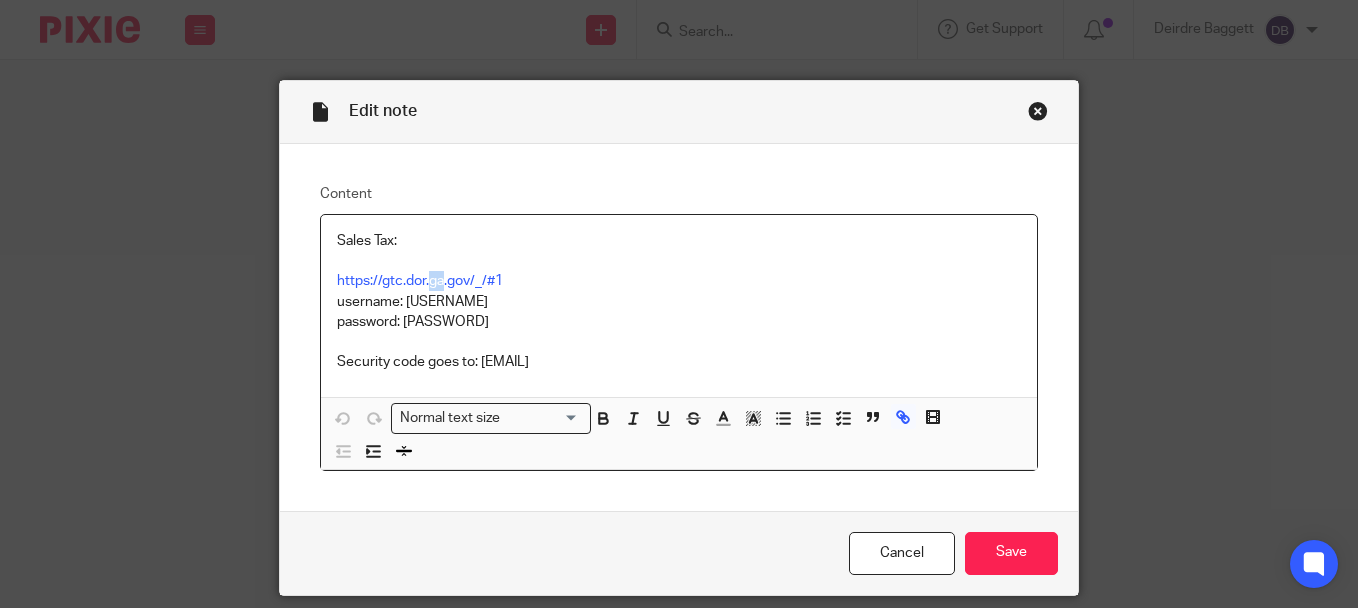 click on "https://gtc.dor.ga.gov/_/#1" at bounding box center [679, 281] 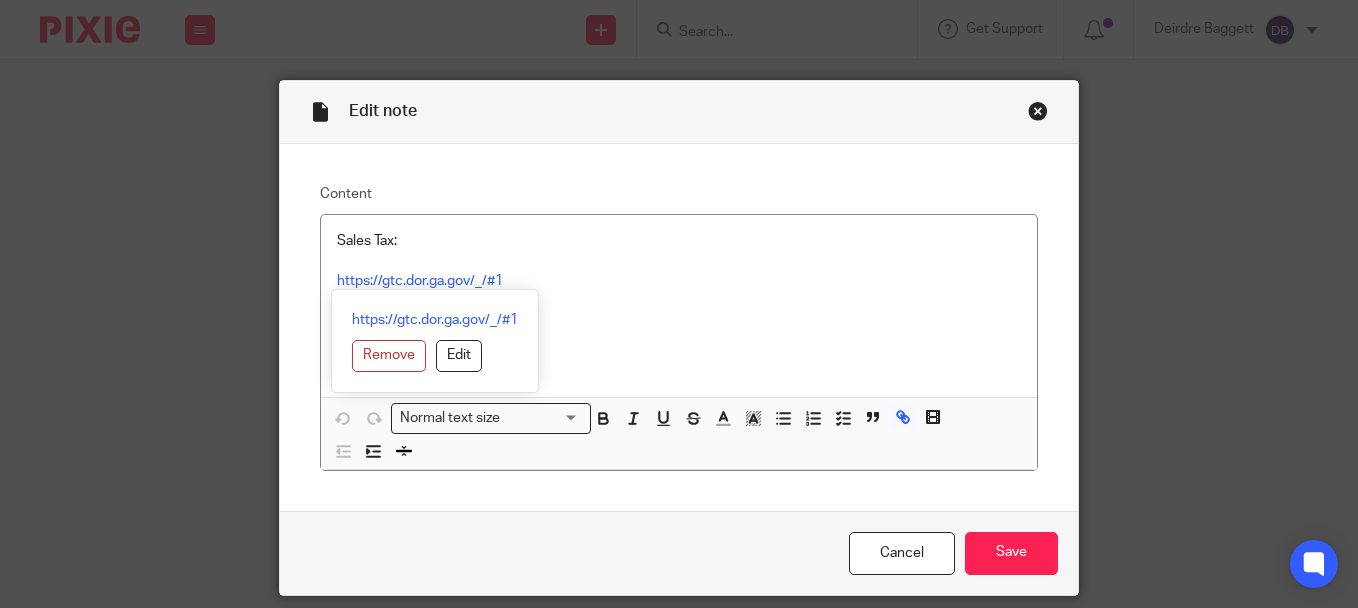 click on "Sales Tax: https://gtc.dor.ga.gov/_/#1 username: hellohilo password: Aloha23! Security code goes to: sales-tax@lcdevgroup.com" at bounding box center [679, 306] 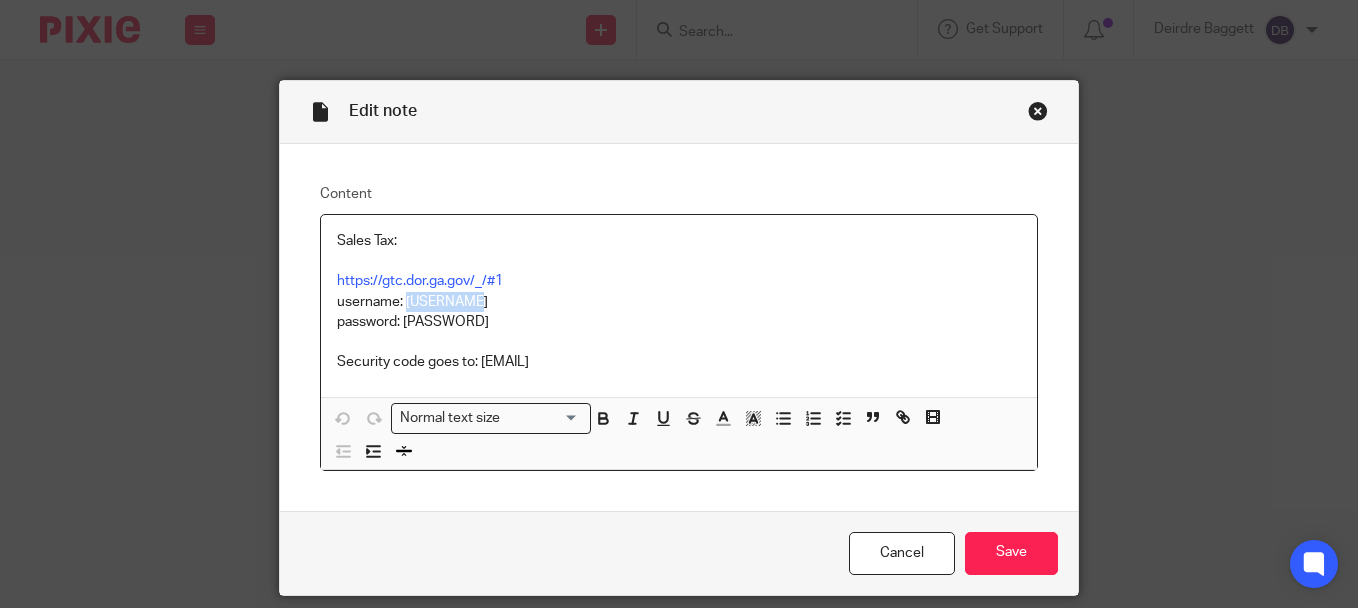 drag, startPoint x: 455, startPoint y: 302, endPoint x: 401, endPoint y: 305, distance: 54.08327 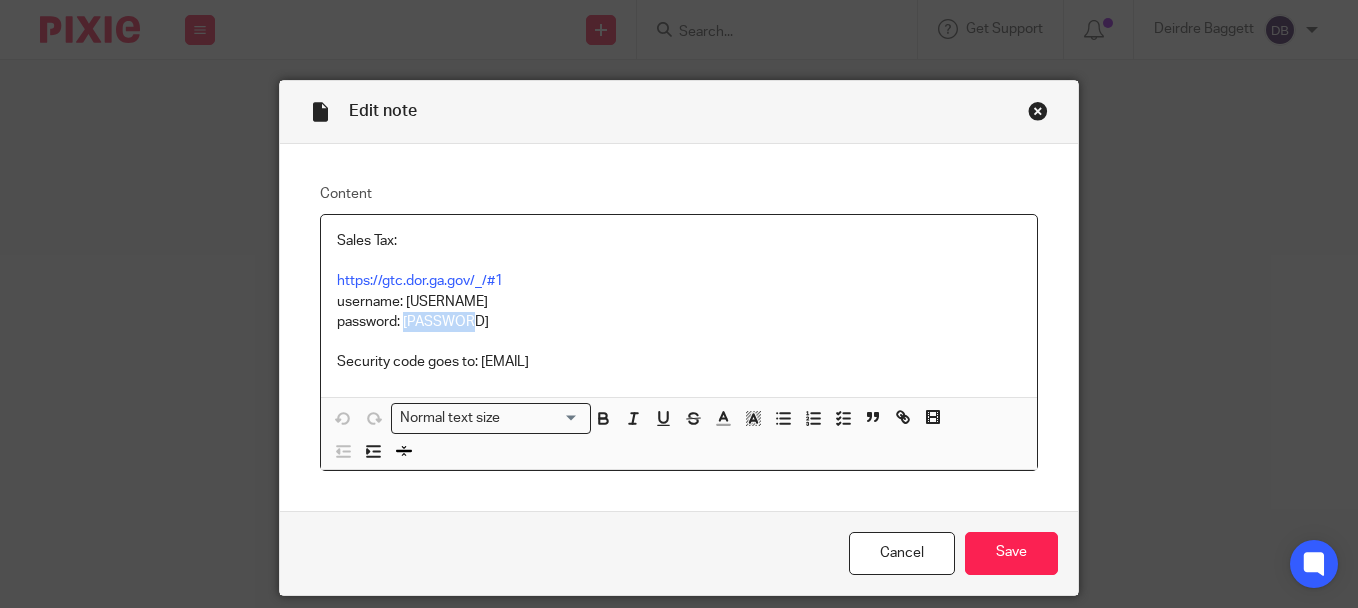 drag, startPoint x: 453, startPoint y: 322, endPoint x: 401, endPoint y: 326, distance: 52.153618 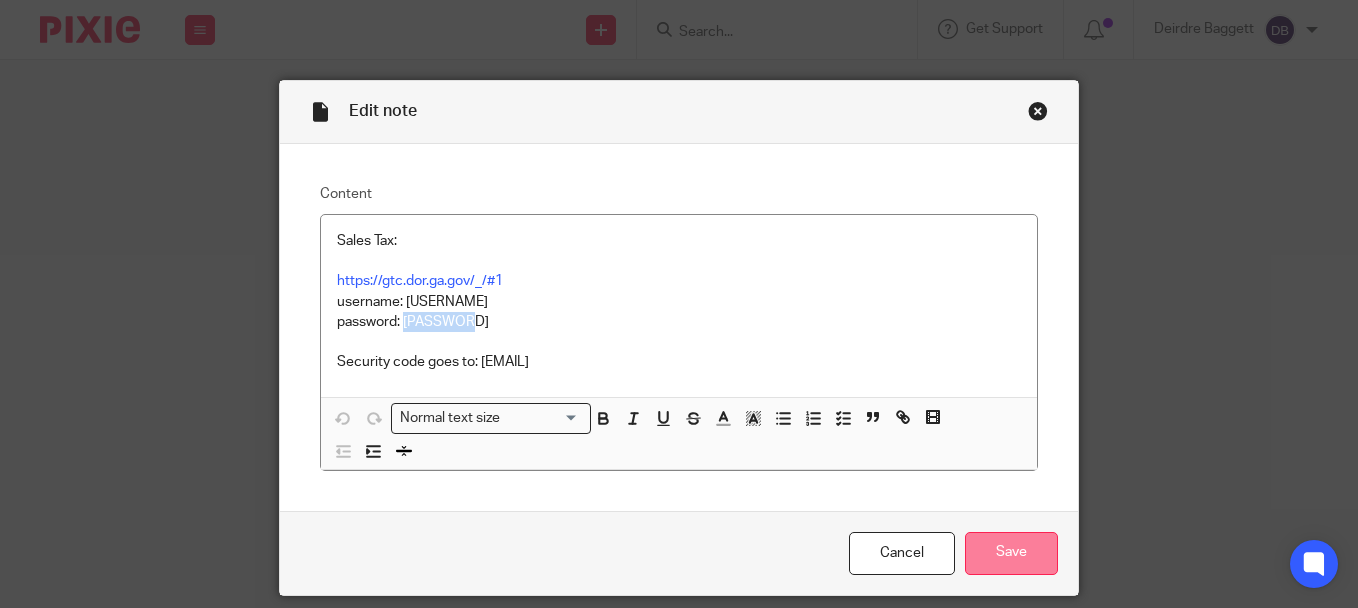 click on "Save" at bounding box center (1011, 553) 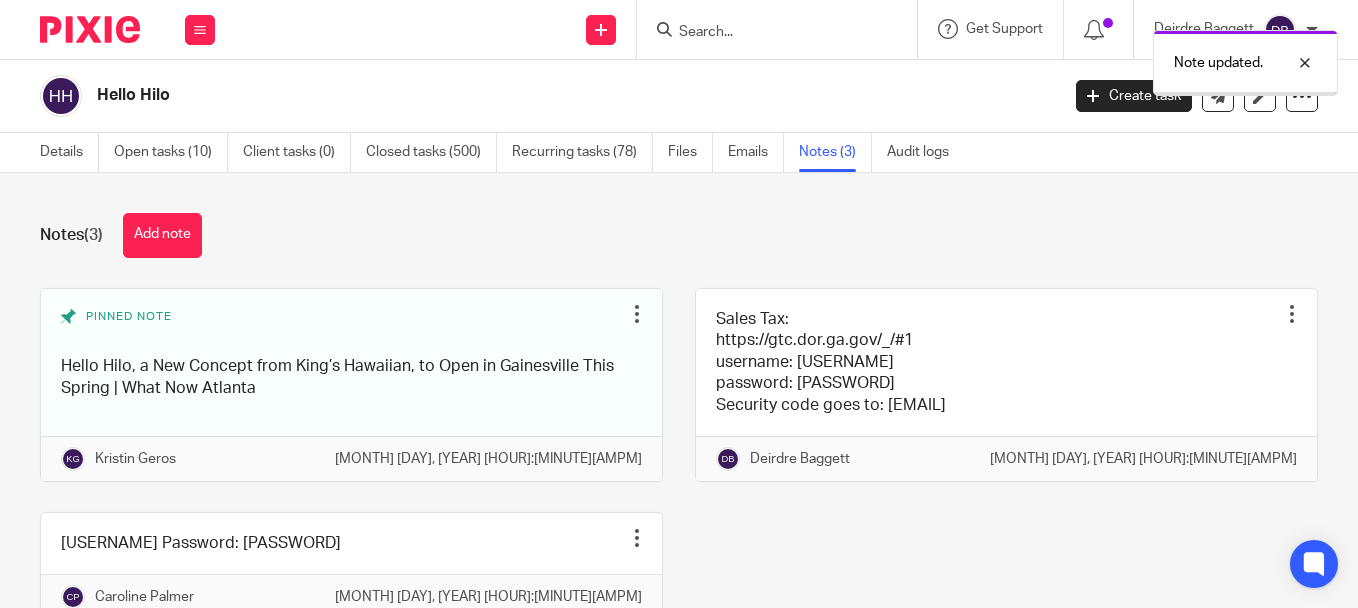 scroll, scrollTop: 0, scrollLeft: 0, axis: both 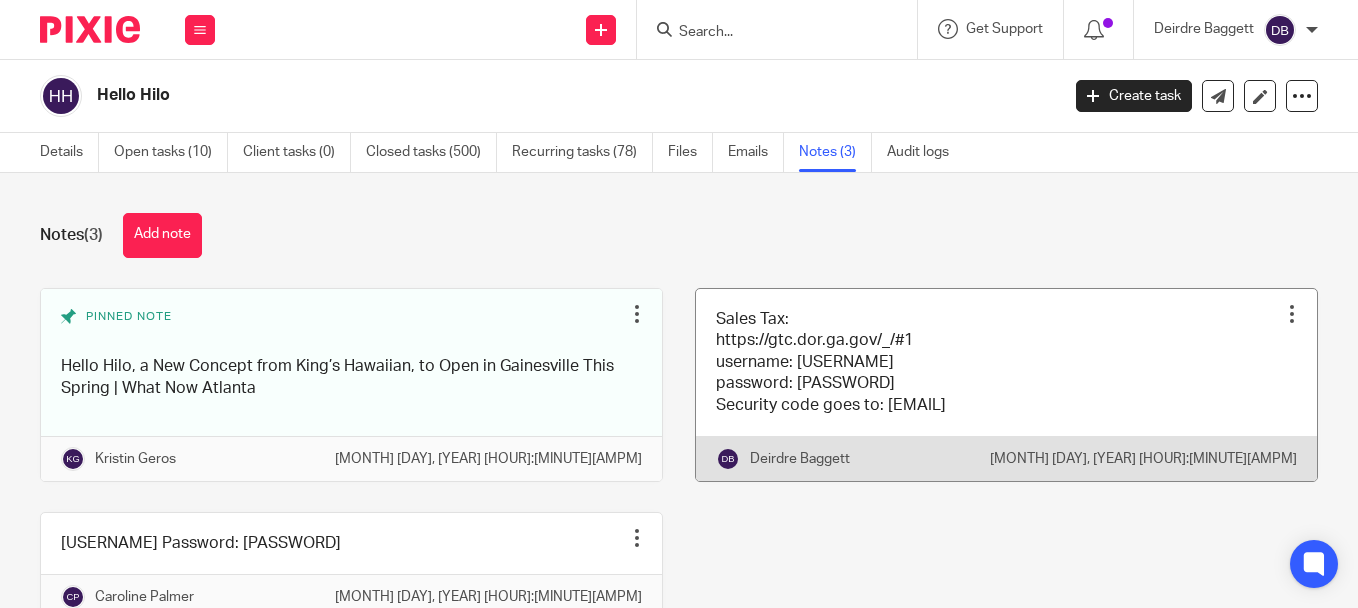 click at bounding box center [1006, 385] 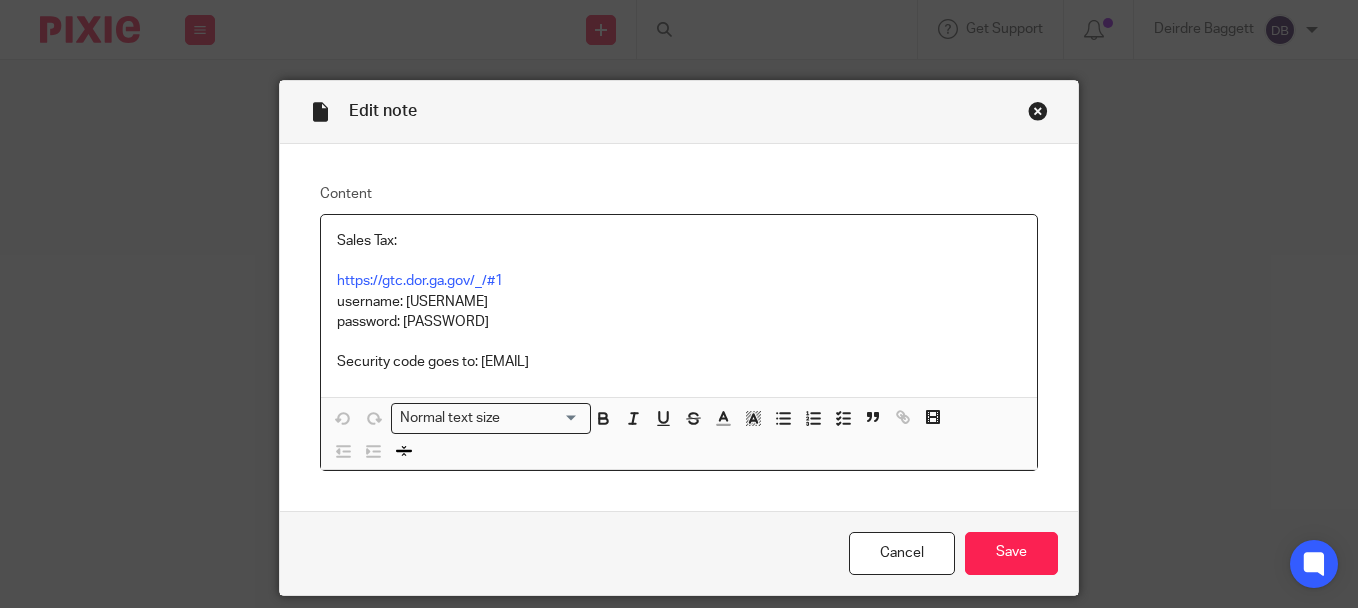 scroll, scrollTop: 0, scrollLeft: 0, axis: both 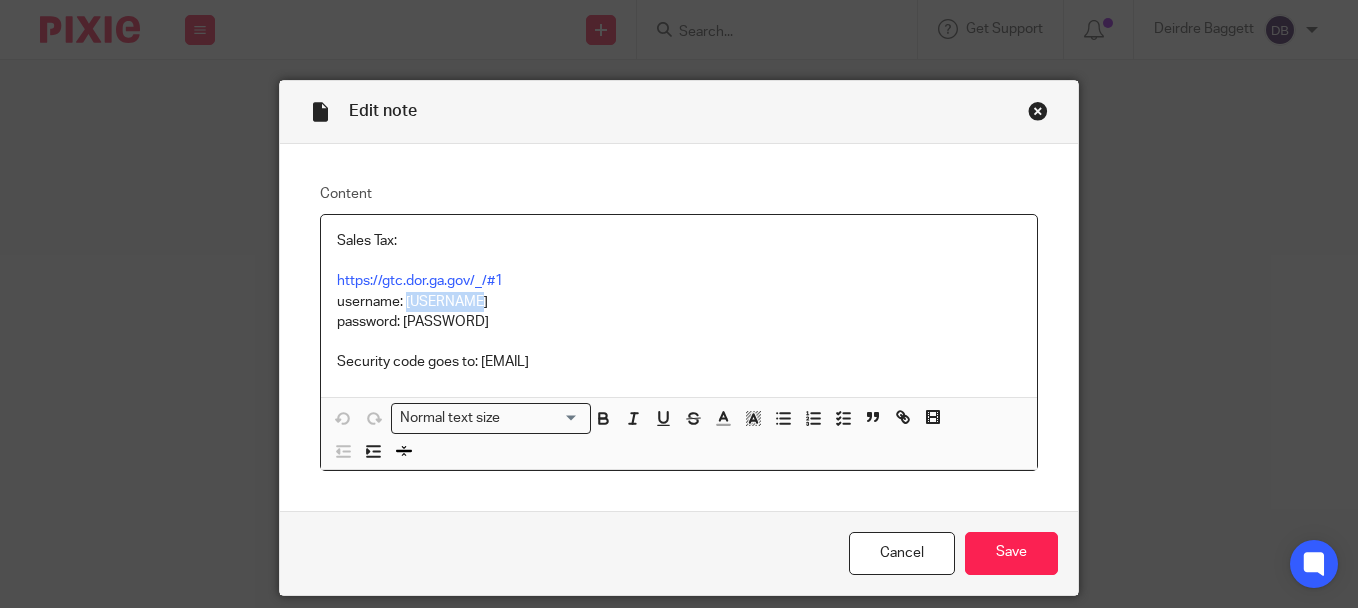 drag, startPoint x: 452, startPoint y: 299, endPoint x: 402, endPoint y: 299, distance: 50 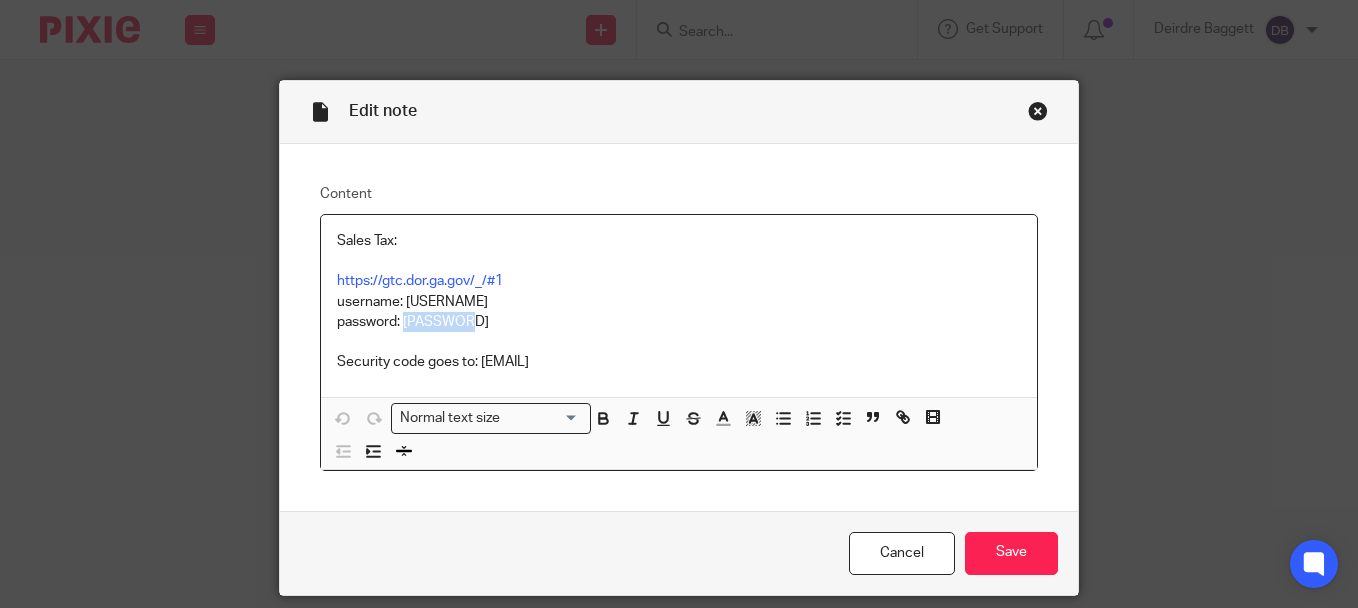 drag, startPoint x: 463, startPoint y: 322, endPoint x: 400, endPoint y: 324, distance: 63.03174 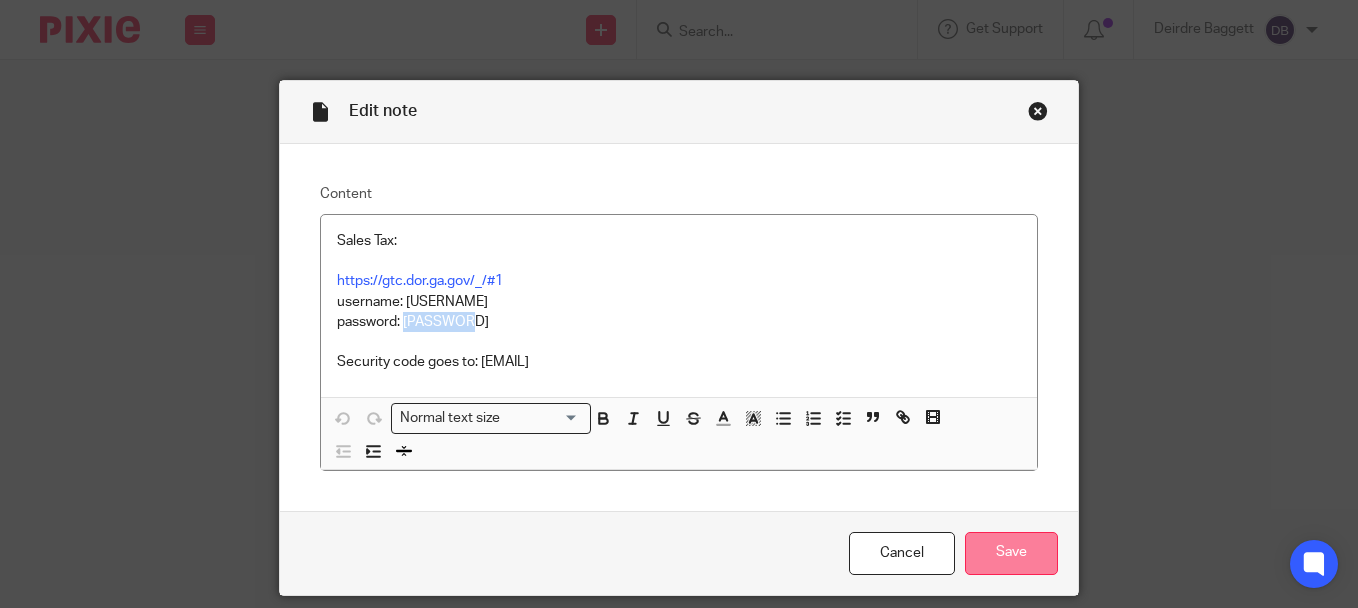 click on "Save" at bounding box center (1011, 553) 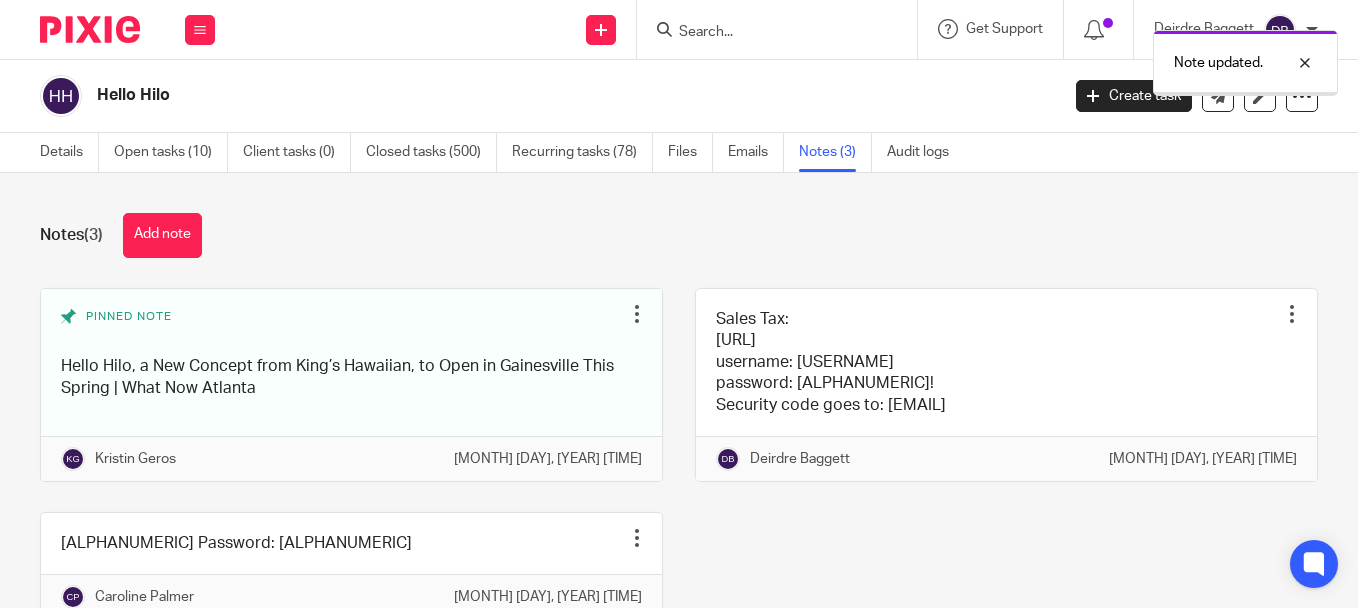 scroll, scrollTop: 0, scrollLeft: 0, axis: both 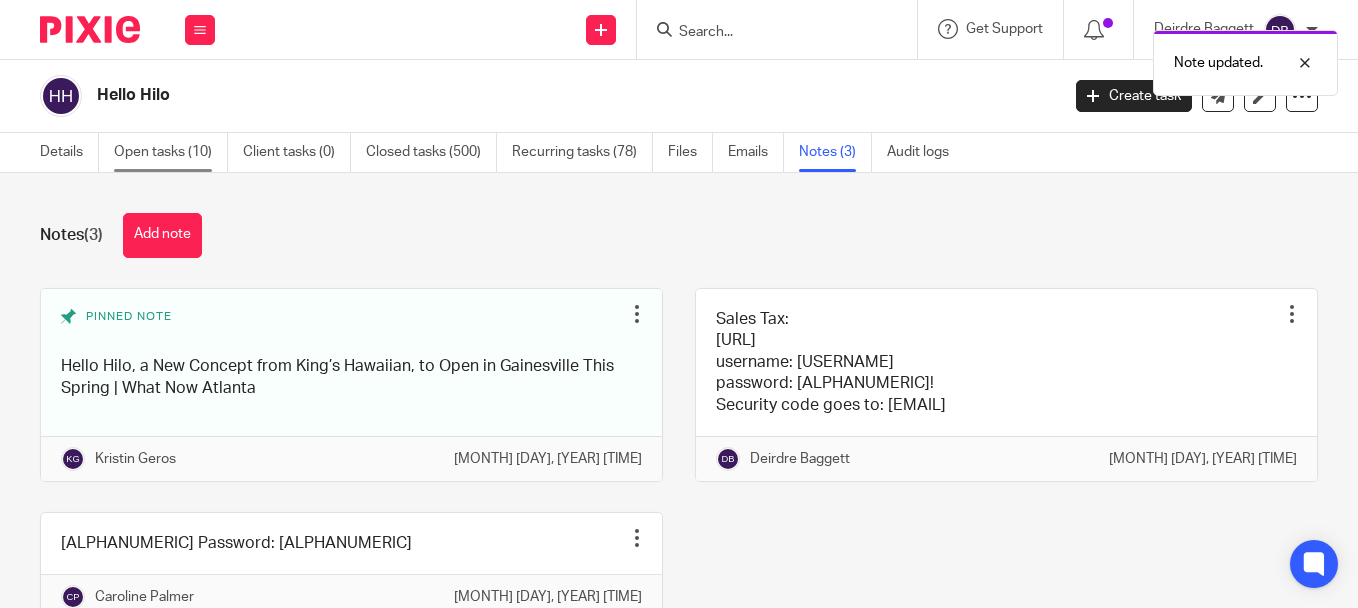click on "Open tasks (10)" at bounding box center [171, 152] 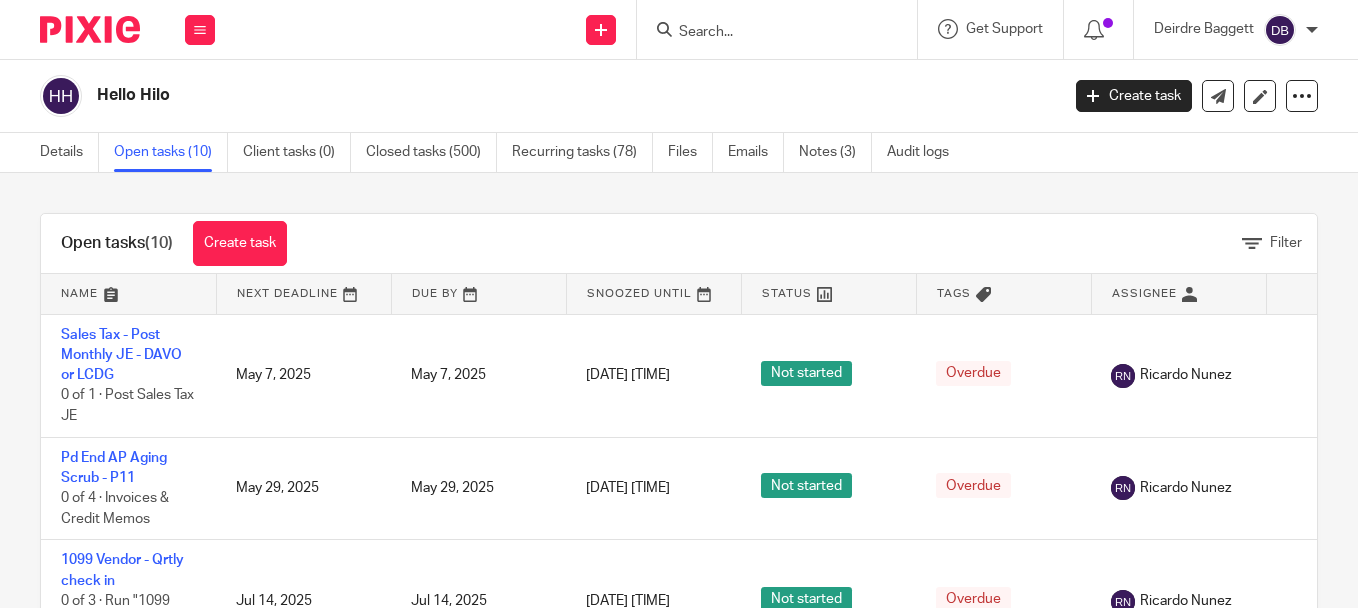 scroll, scrollTop: 0, scrollLeft: 0, axis: both 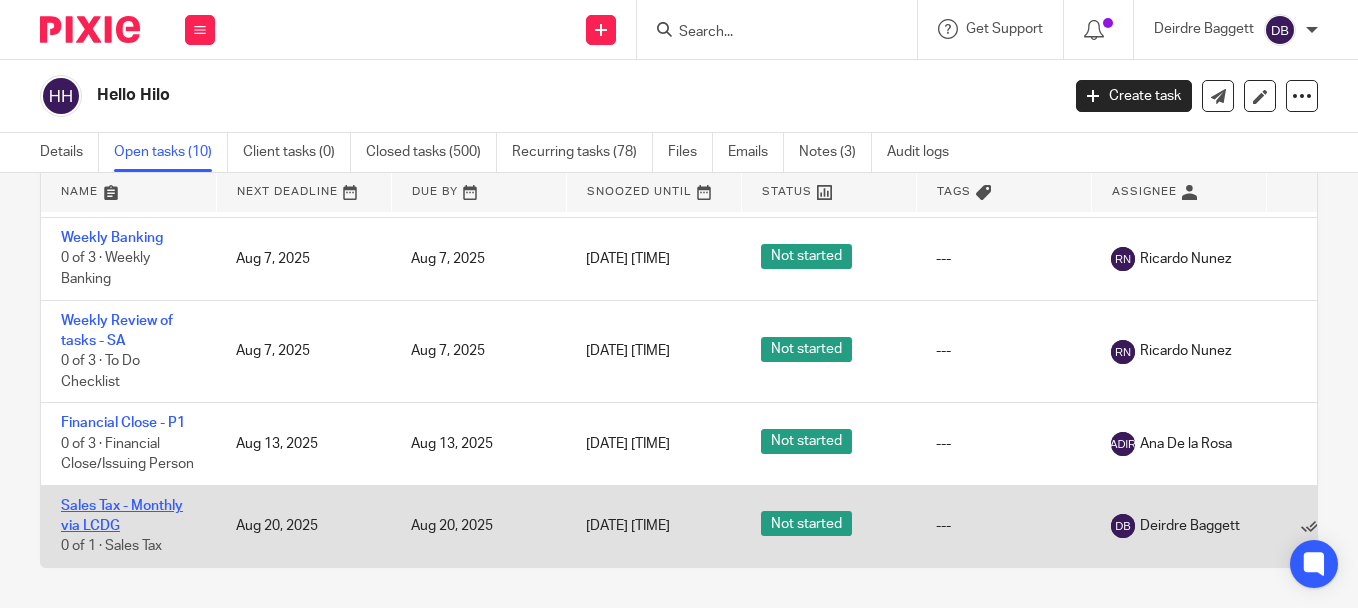 click on "Sales Tax  - Monthly via LCDG" at bounding box center (122, 516) 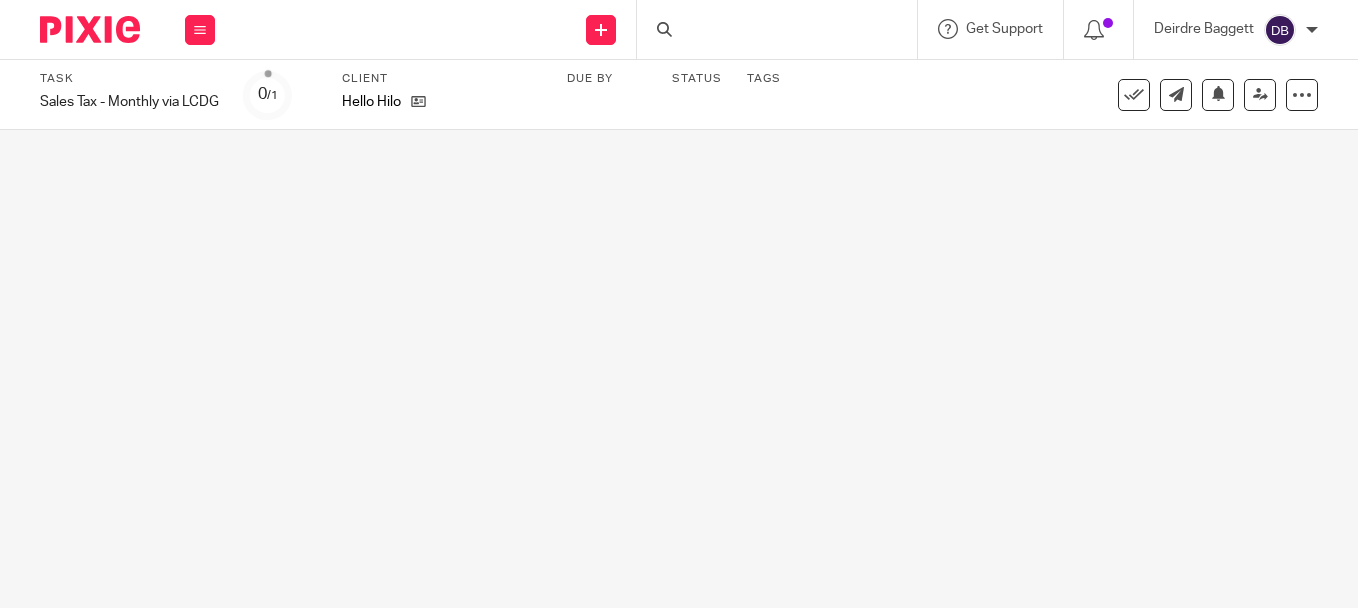 scroll, scrollTop: 0, scrollLeft: 0, axis: both 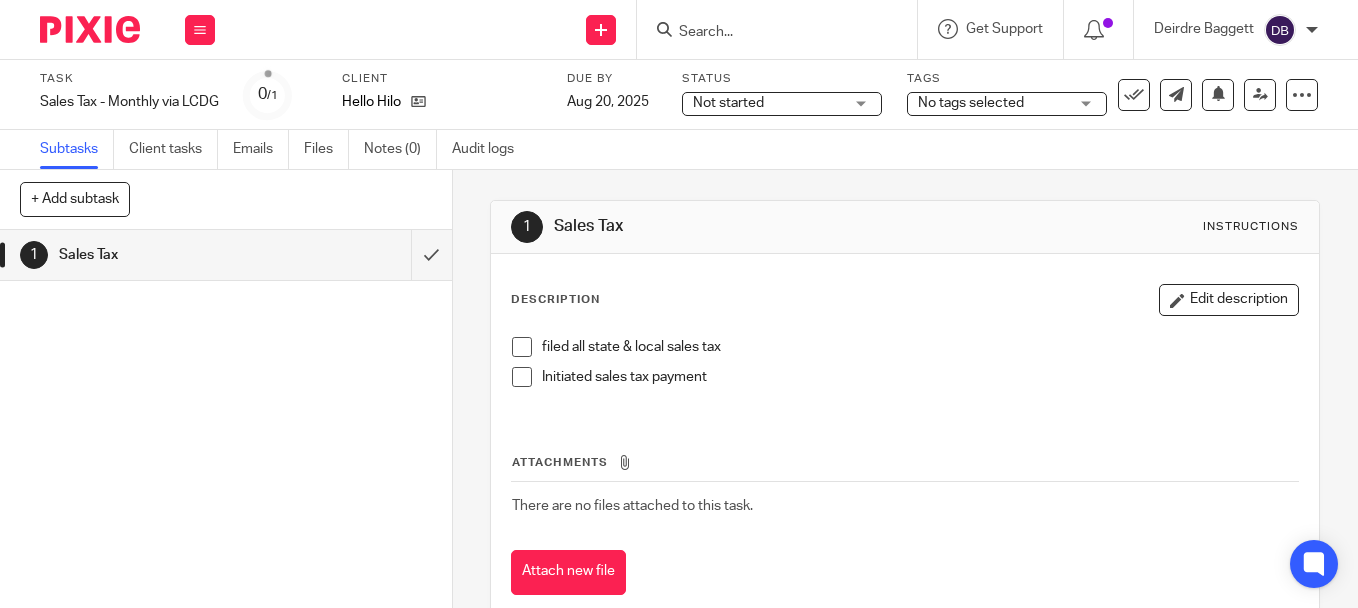 click on "No tags selected" at bounding box center [971, 103] 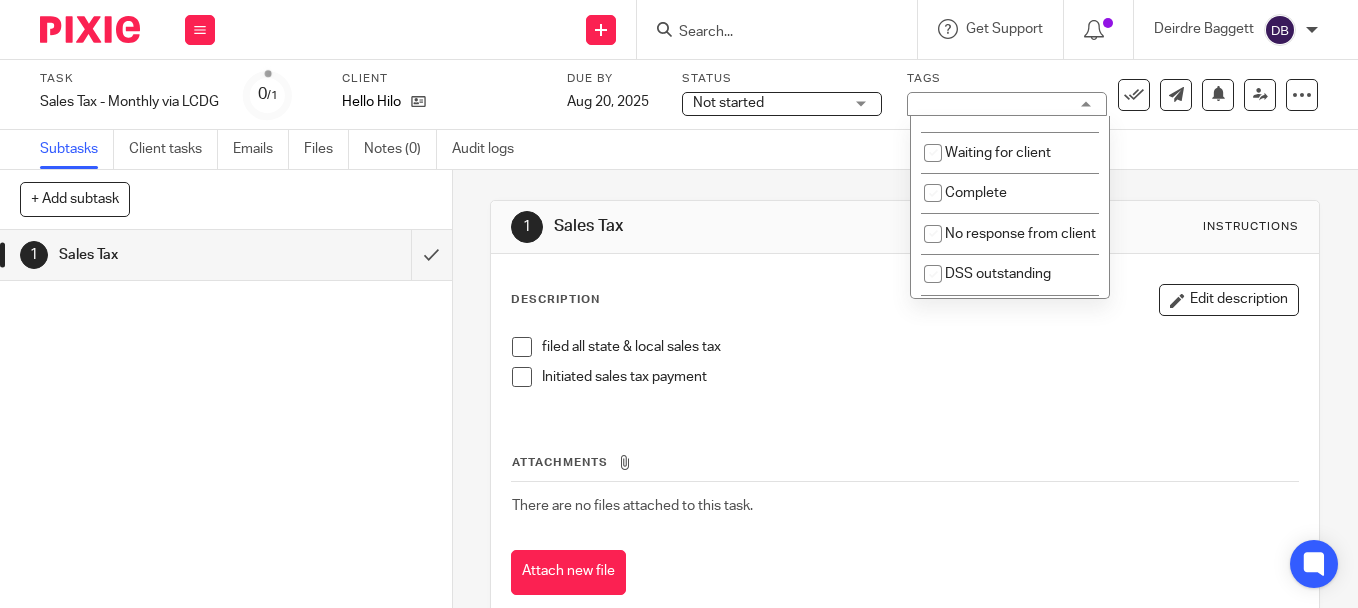 scroll, scrollTop: 94, scrollLeft: 0, axis: vertical 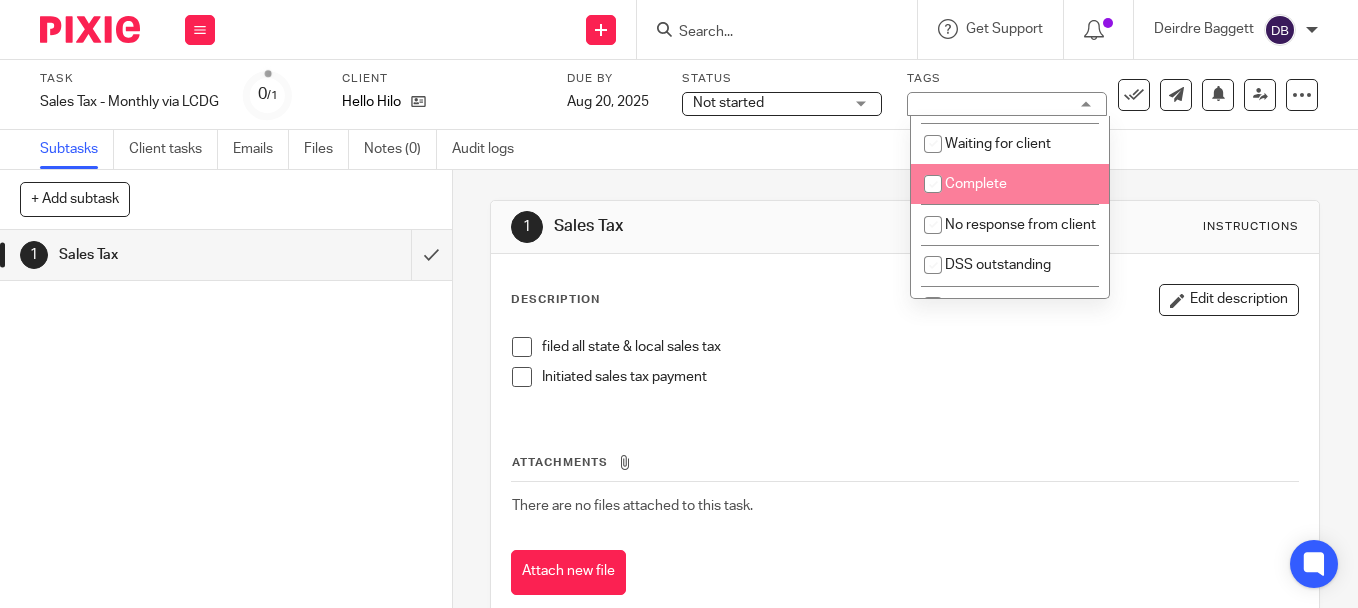 click at bounding box center [933, 184] 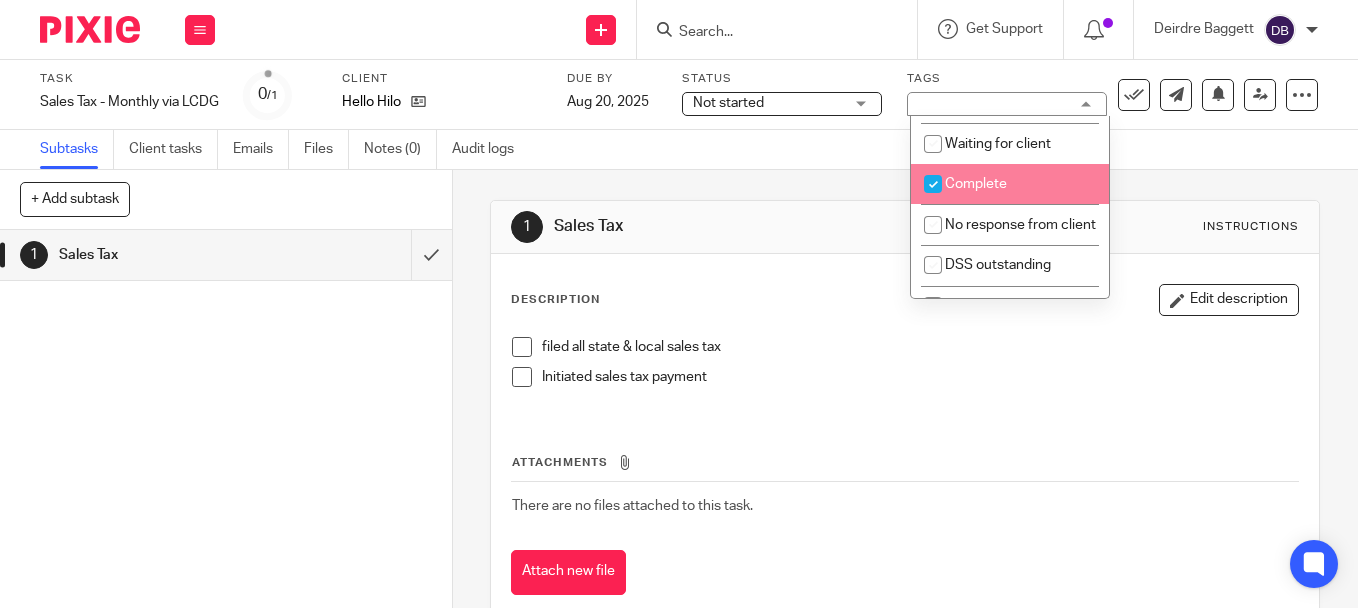 checkbox on "true" 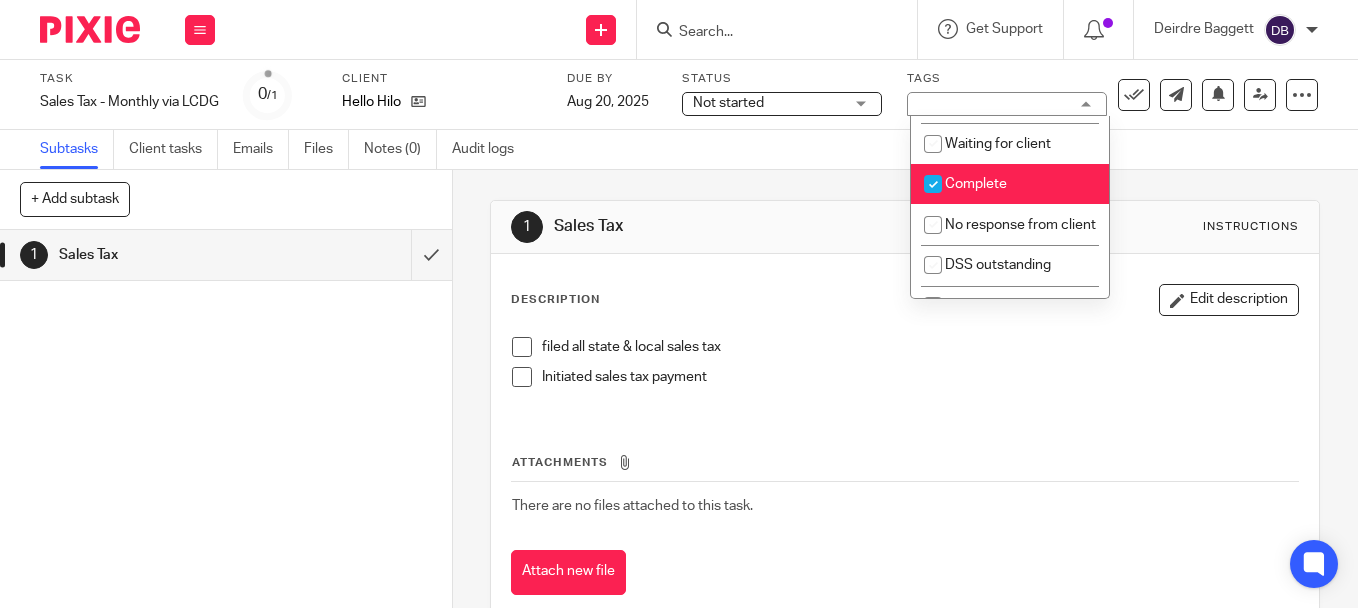 click at bounding box center (522, 347) 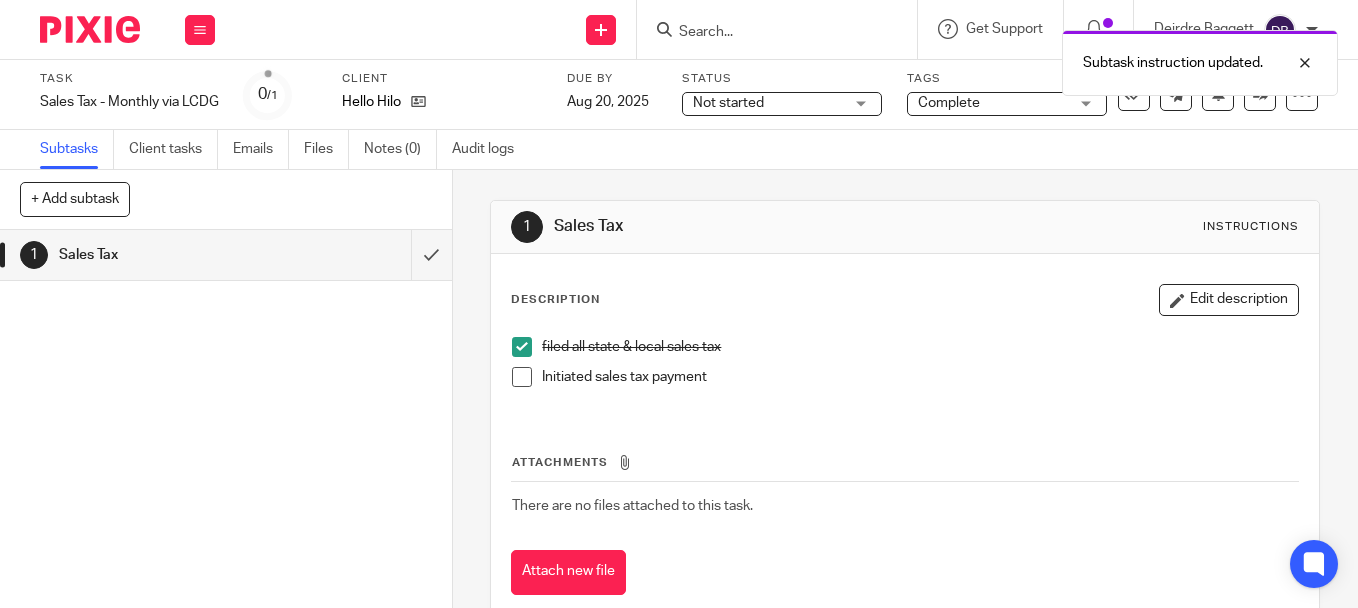click at bounding box center [522, 377] 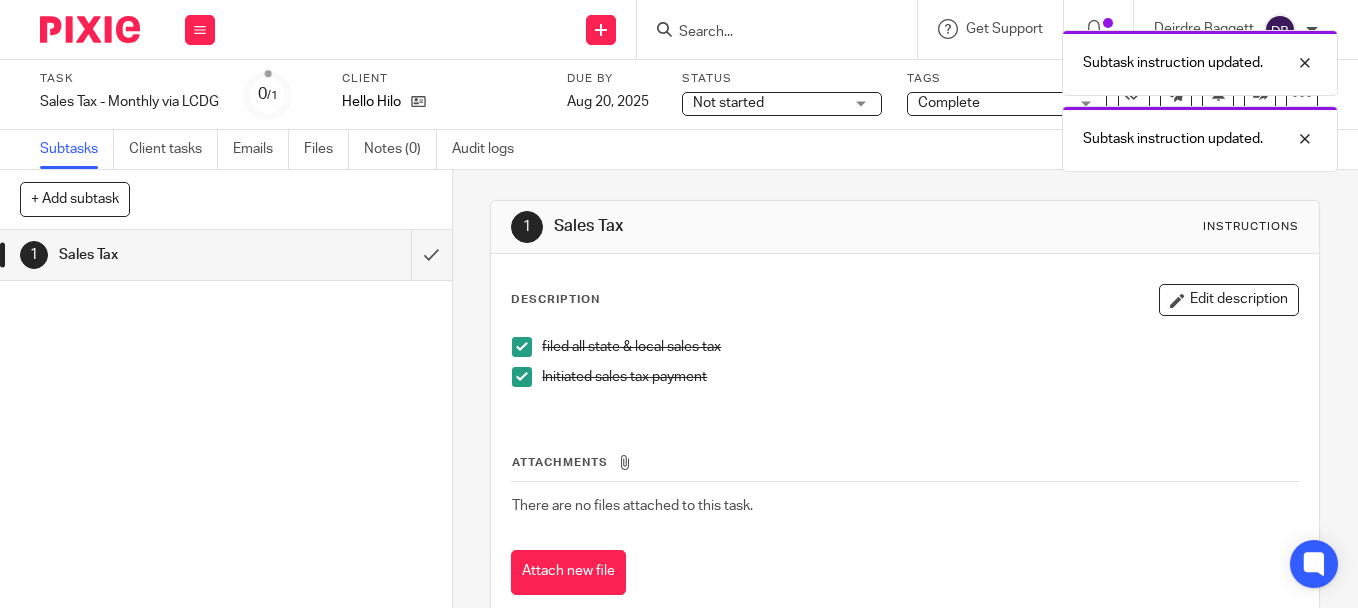 click on "Subtask instruction updated. Subtask instruction updated." at bounding box center [1008, 96] 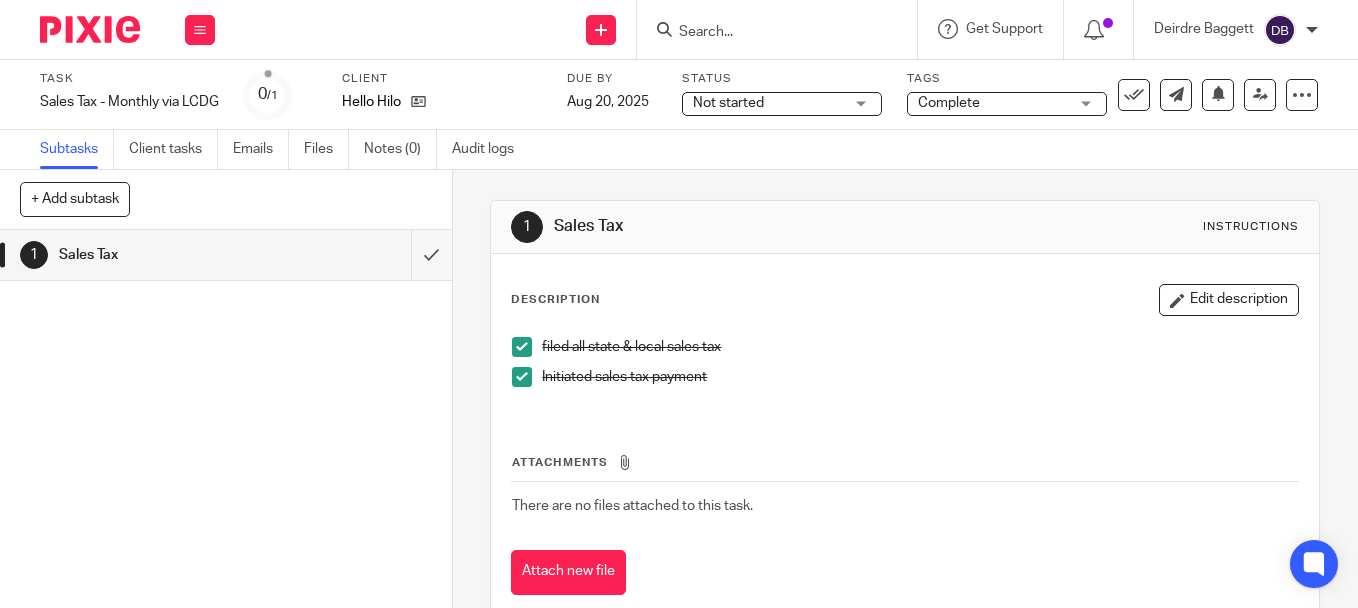 click on "Not started
Not started" at bounding box center (782, 104) 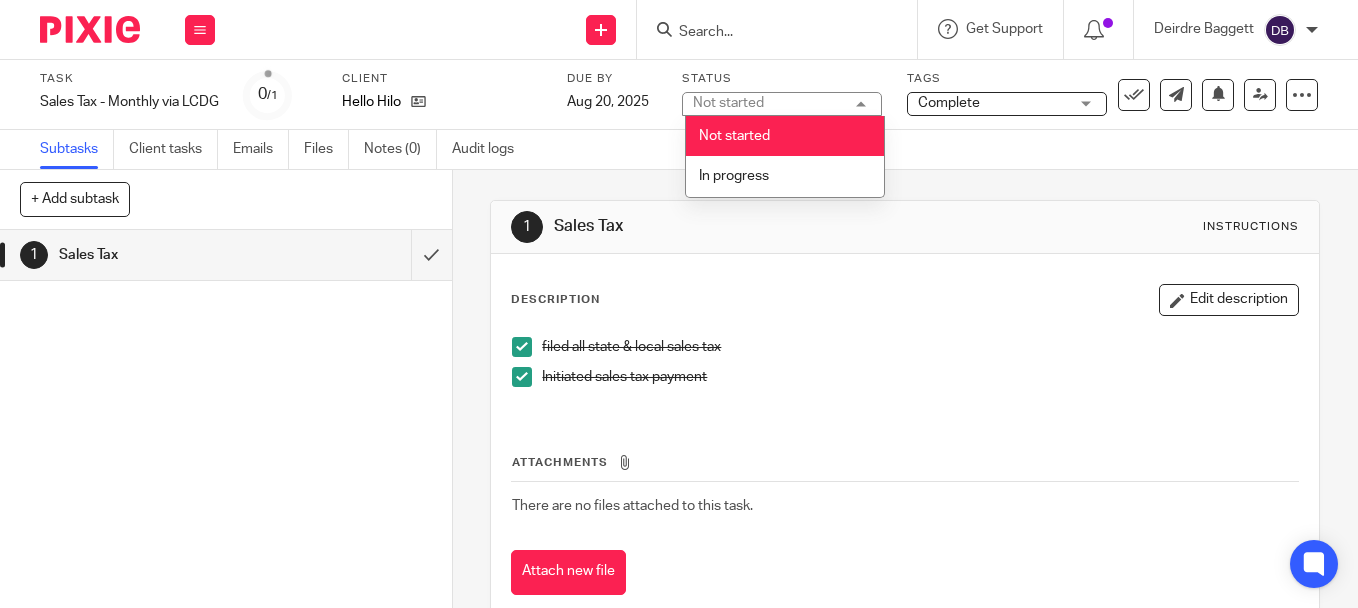 click on "Not started
Not started" at bounding box center (782, 104) 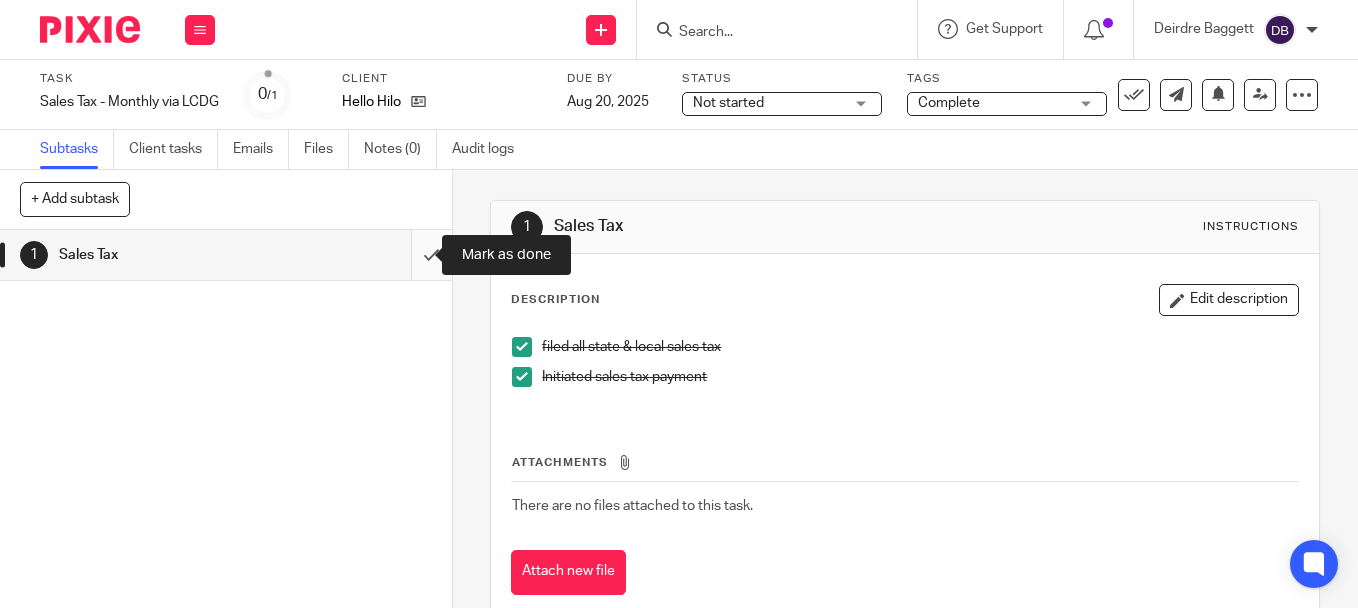click at bounding box center [226, 255] 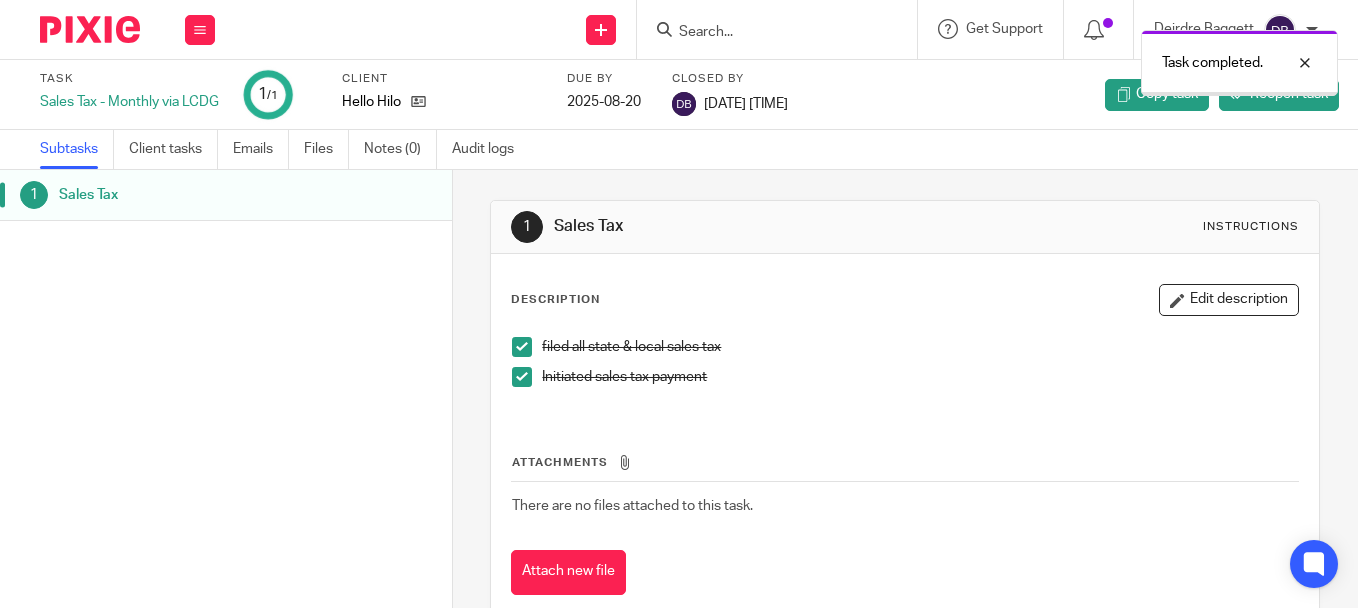 scroll, scrollTop: 0, scrollLeft: 0, axis: both 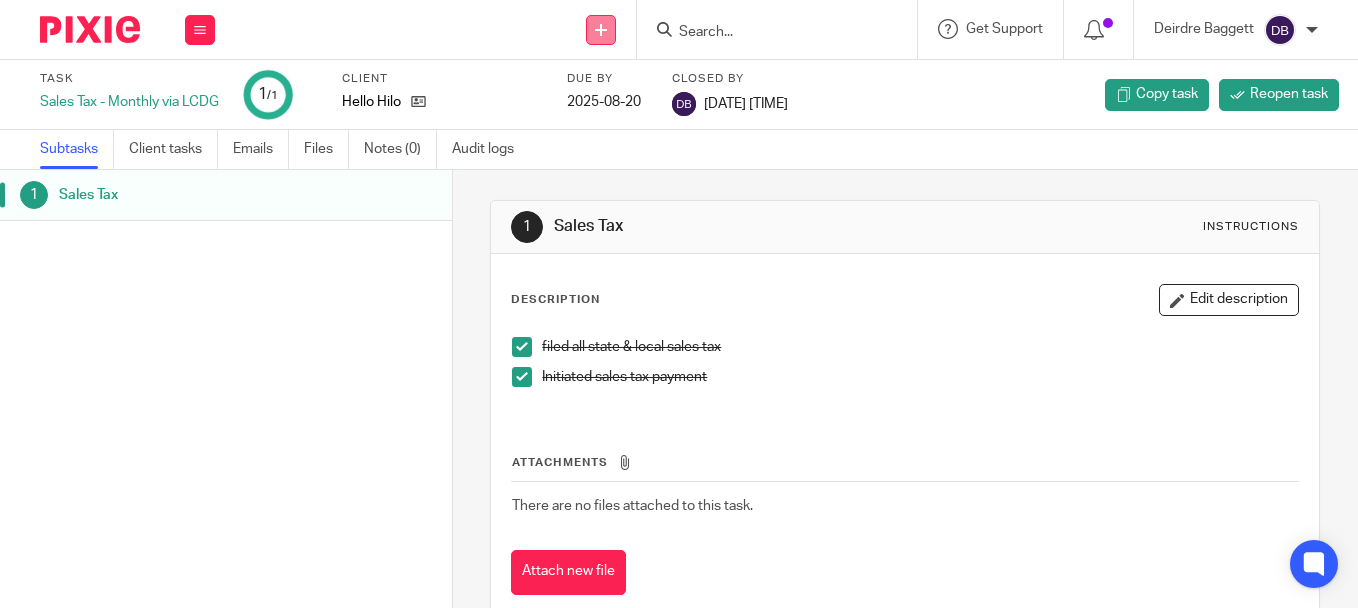 click at bounding box center (601, 30) 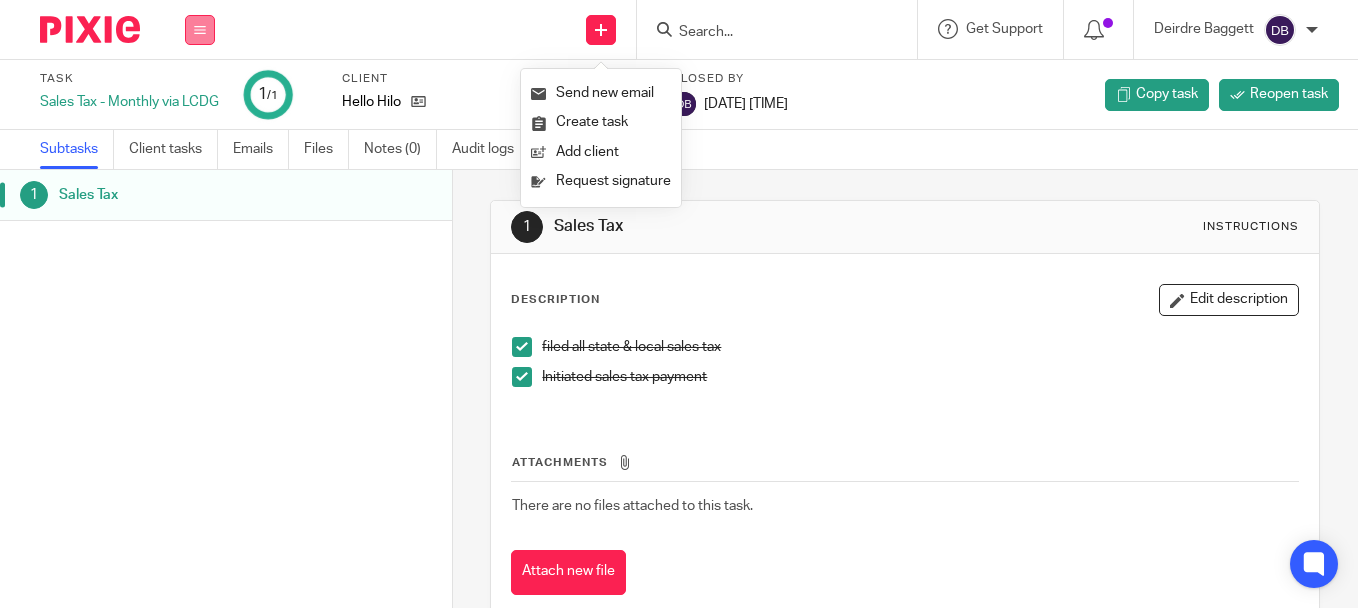 click at bounding box center (200, 30) 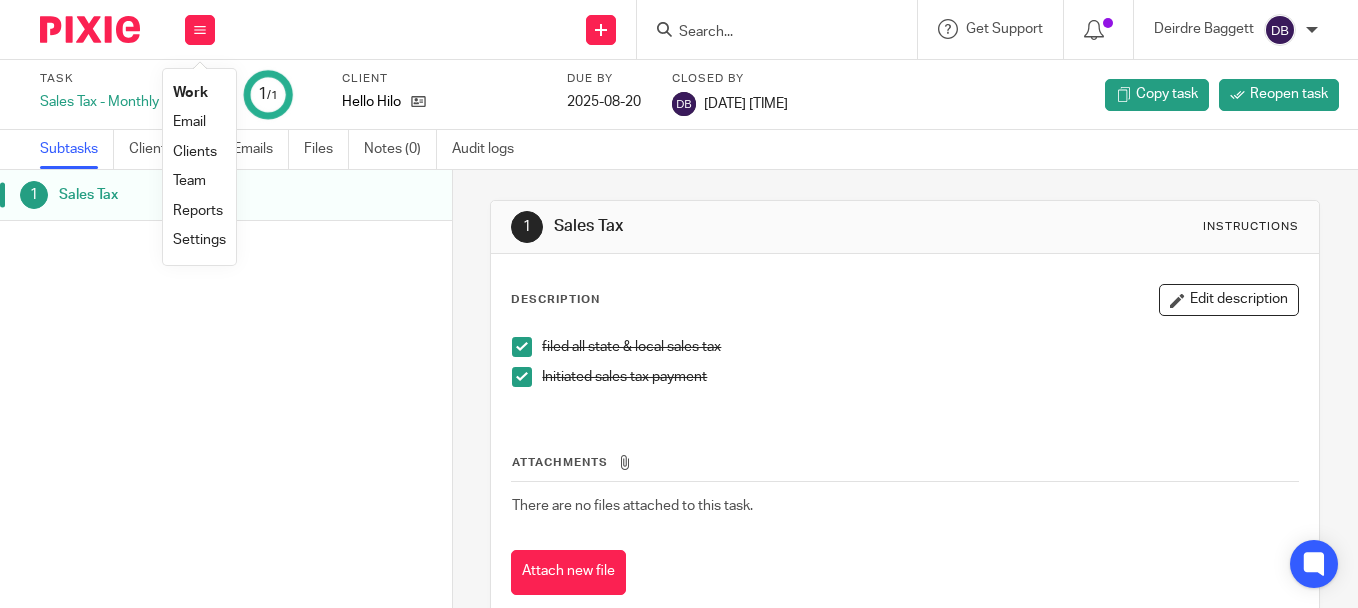 click on "Clients" at bounding box center (195, 152) 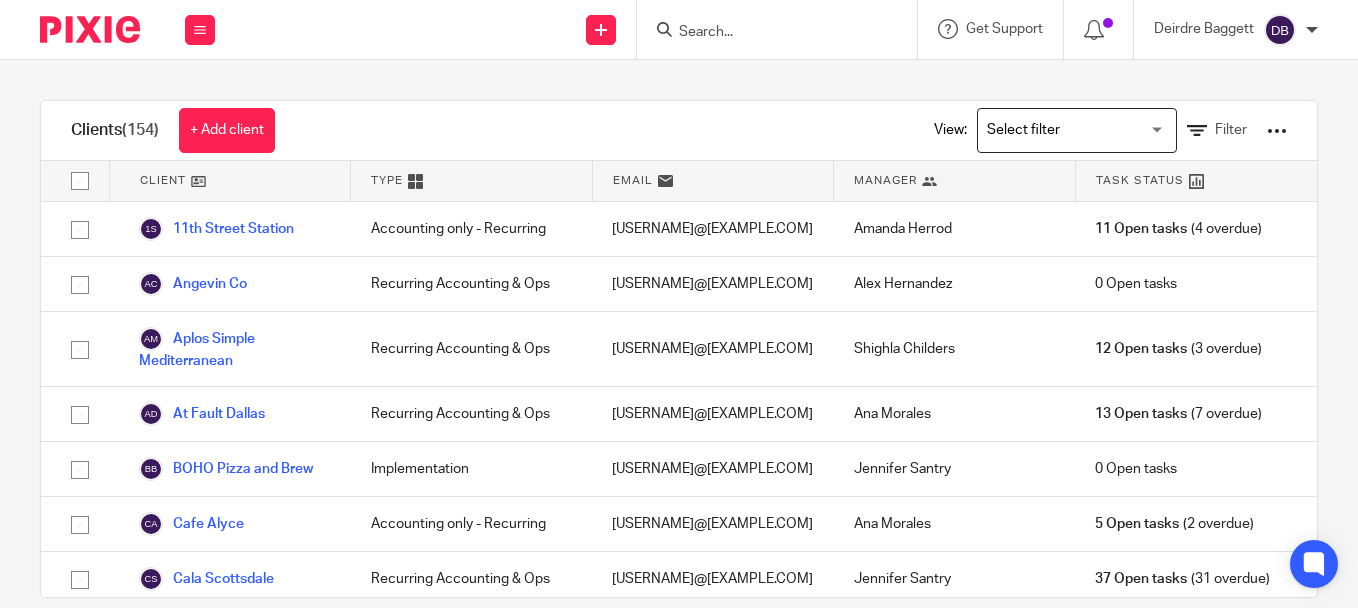 scroll, scrollTop: 0, scrollLeft: 0, axis: both 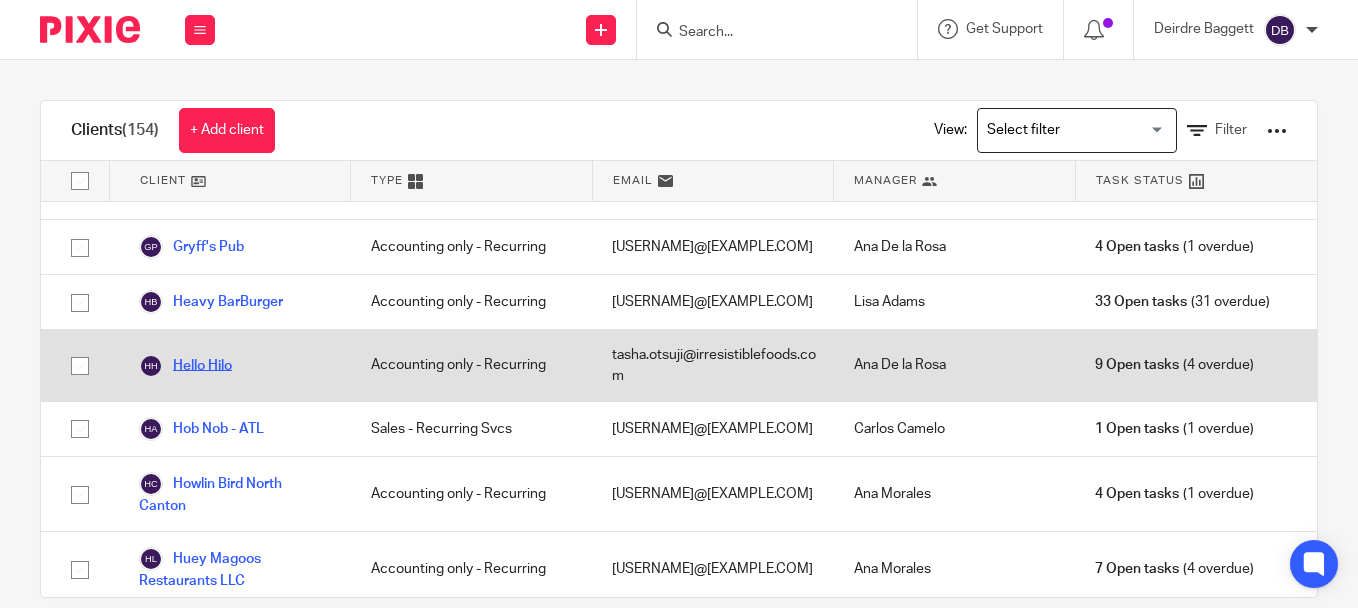 click on "Hello Hilo" at bounding box center (185, 366) 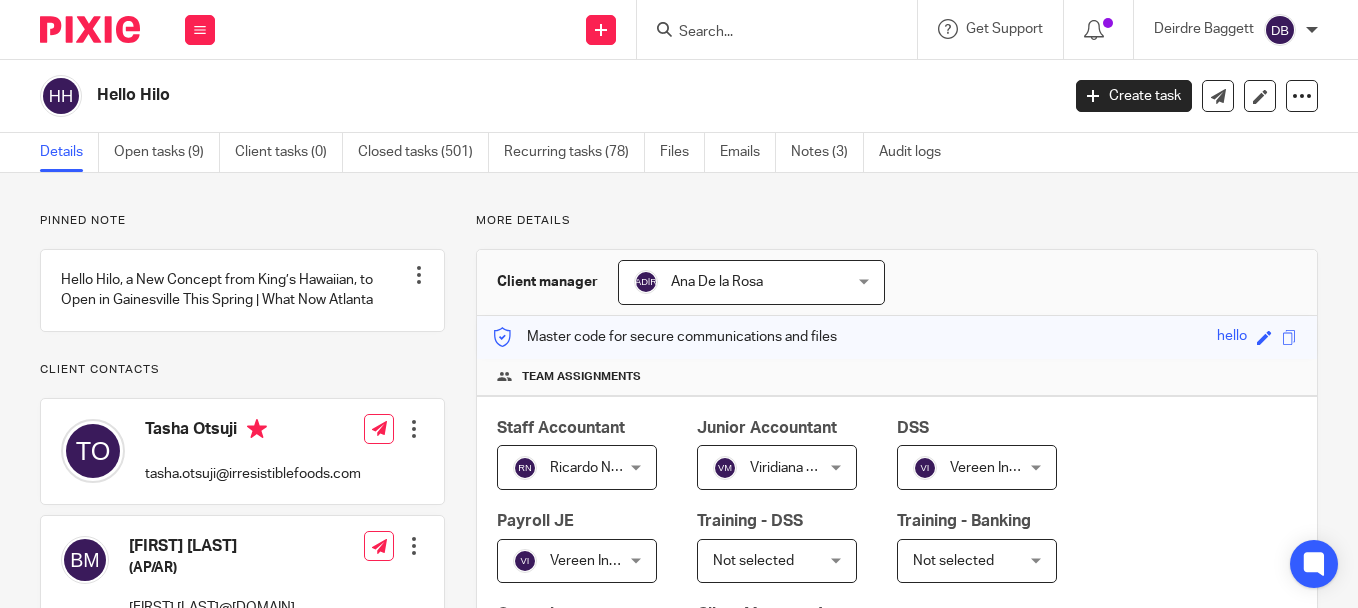scroll, scrollTop: 0, scrollLeft: 0, axis: both 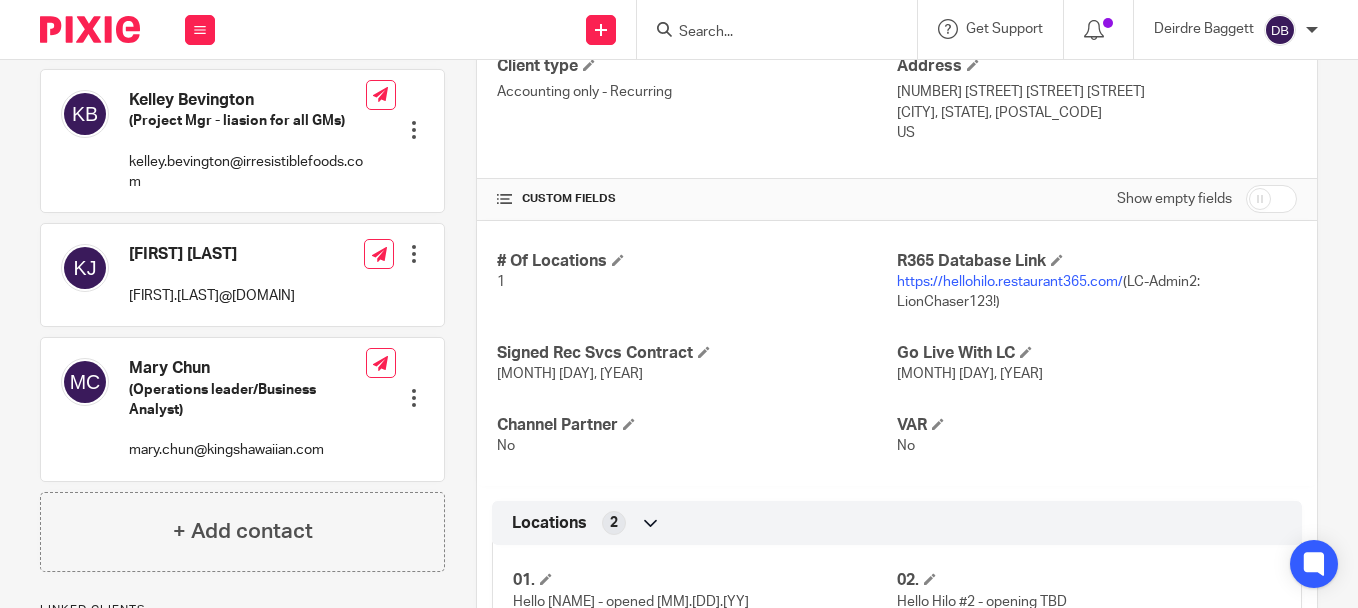 click on "Work
Email
Clients
Team
Reports
Settings
Work
Email
Clients
Team
Reports
Settings
Send new email
Create task
Add client" at bounding box center (679, 304) 